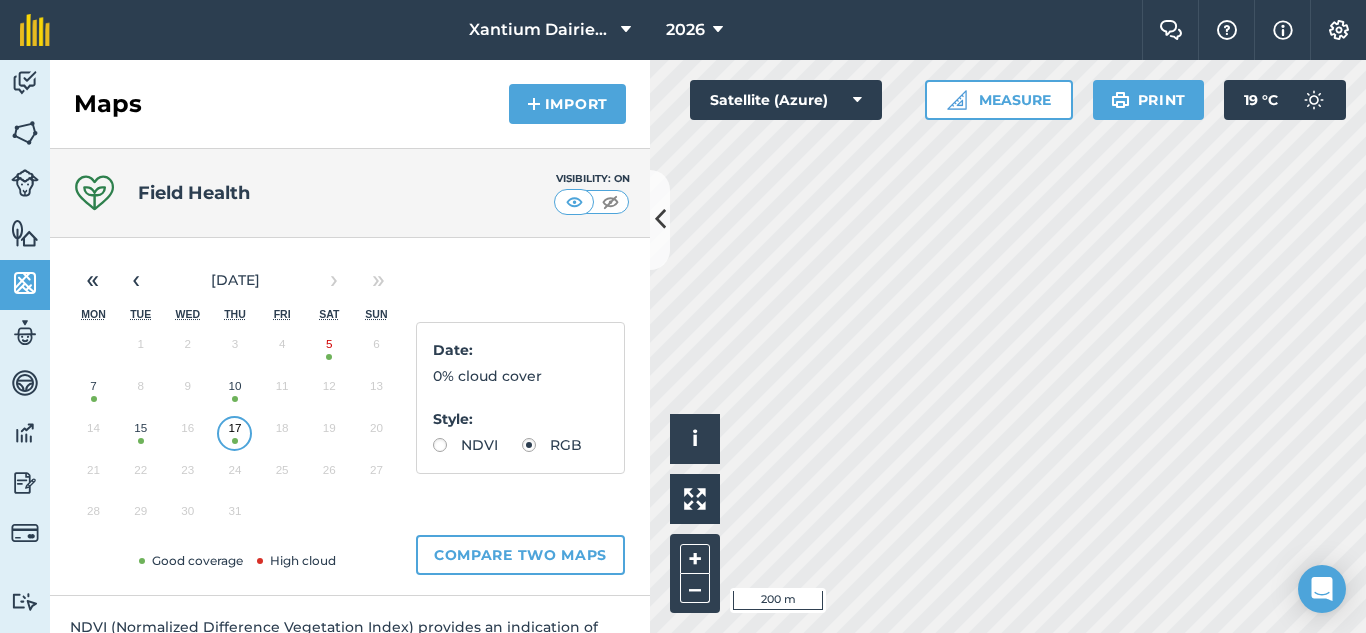 scroll, scrollTop: 0, scrollLeft: 0, axis: both 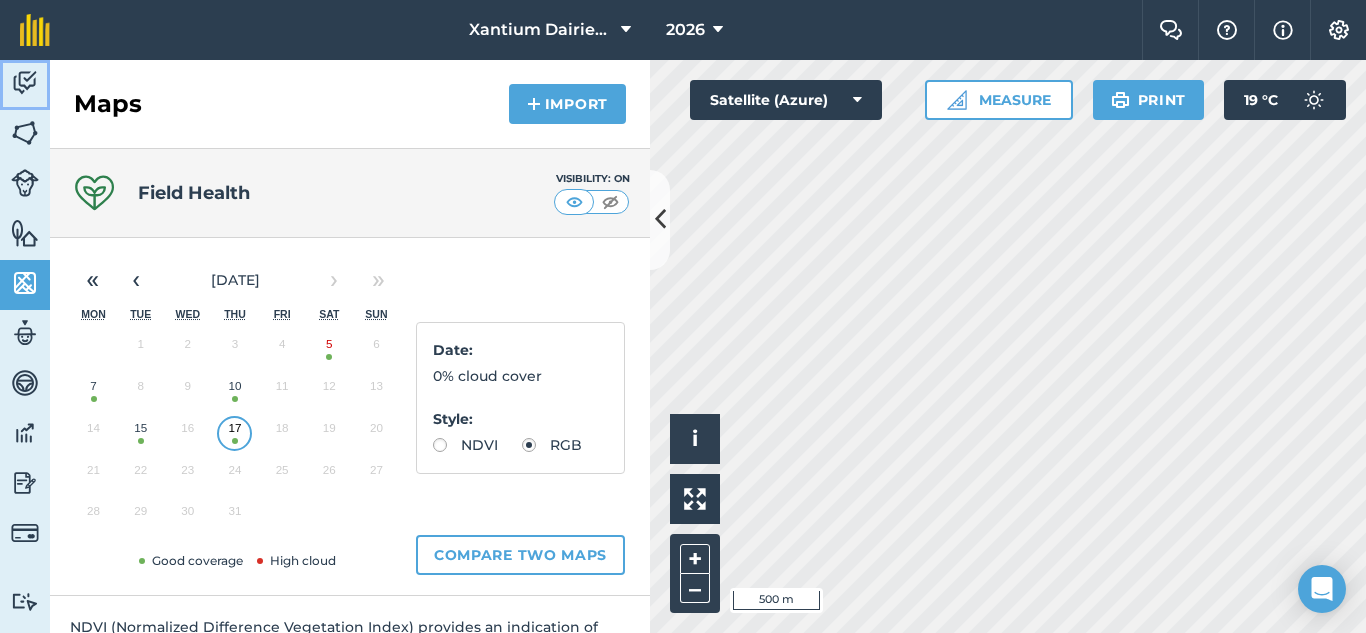 click at bounding box center (25, 83) 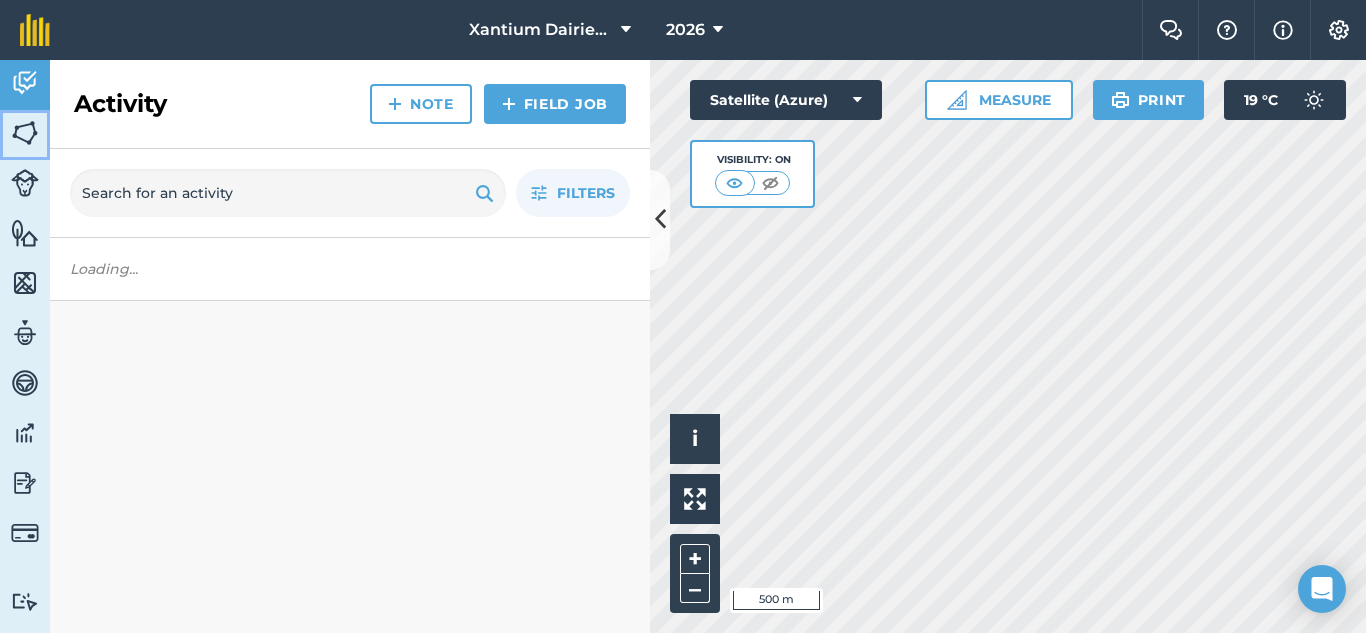 click at bounding box center (25, 133) 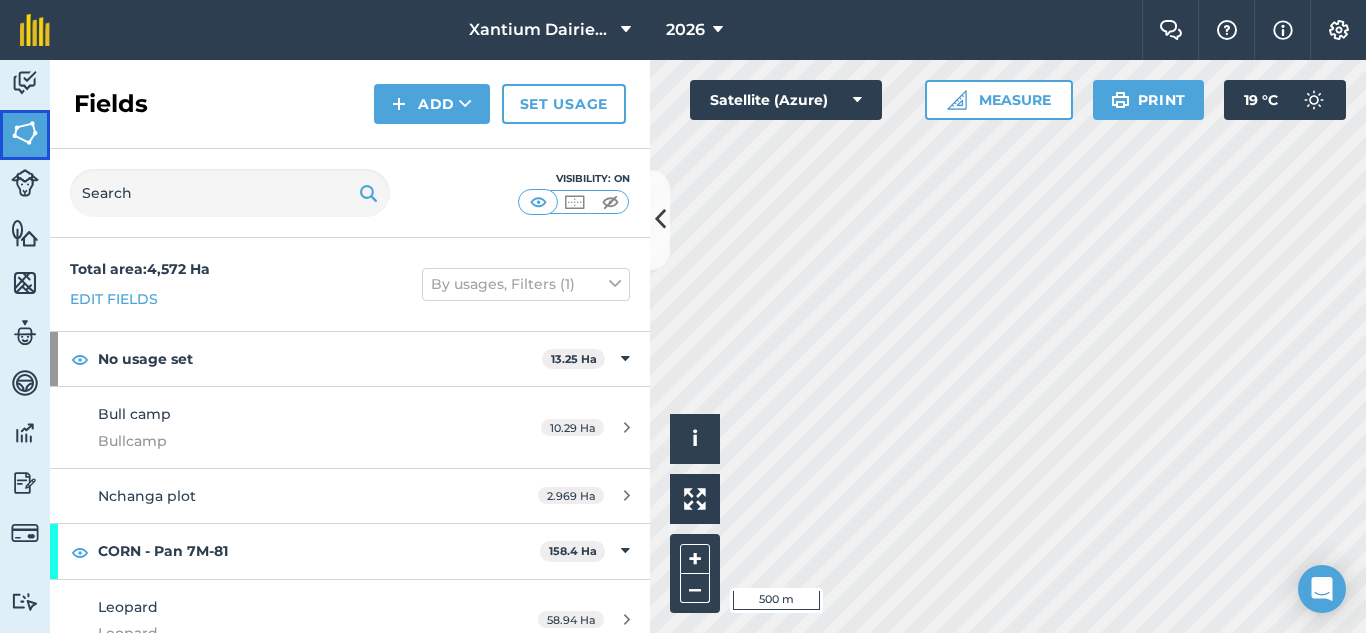 click on "Fields" at bounding box center [25, 135] 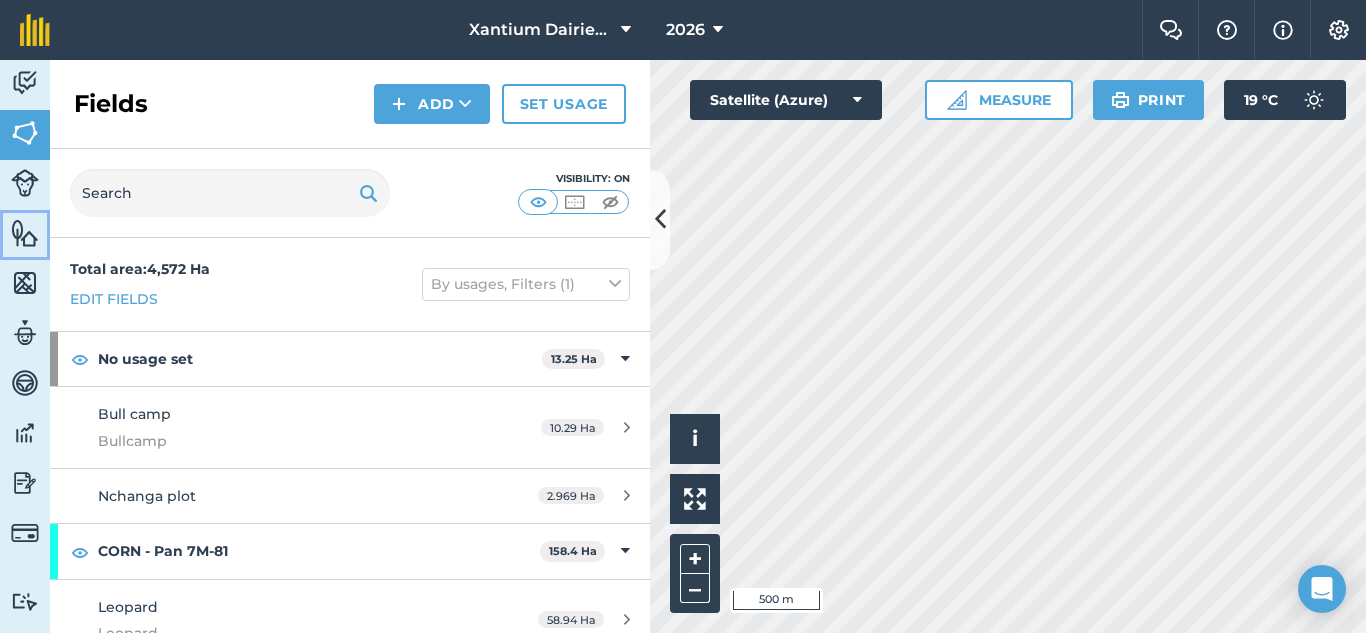 click on "Features" at bounding box center [25, 235] 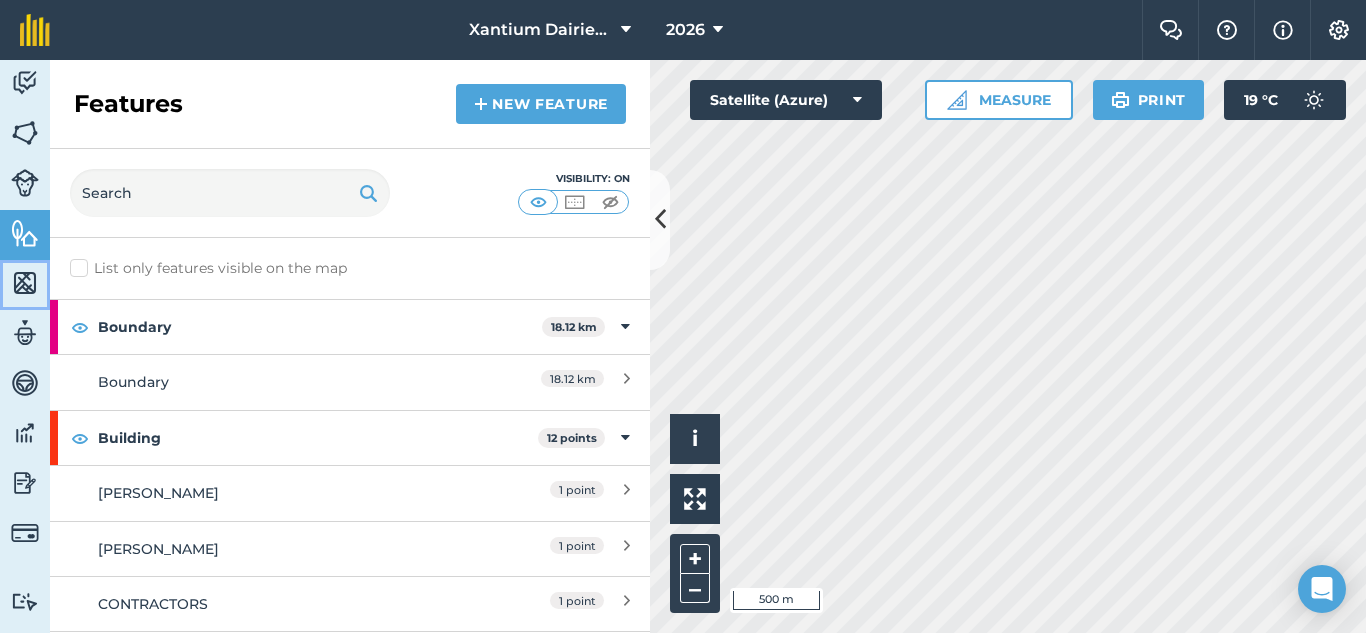 click on "Maps" at bounding box center (25, 285) 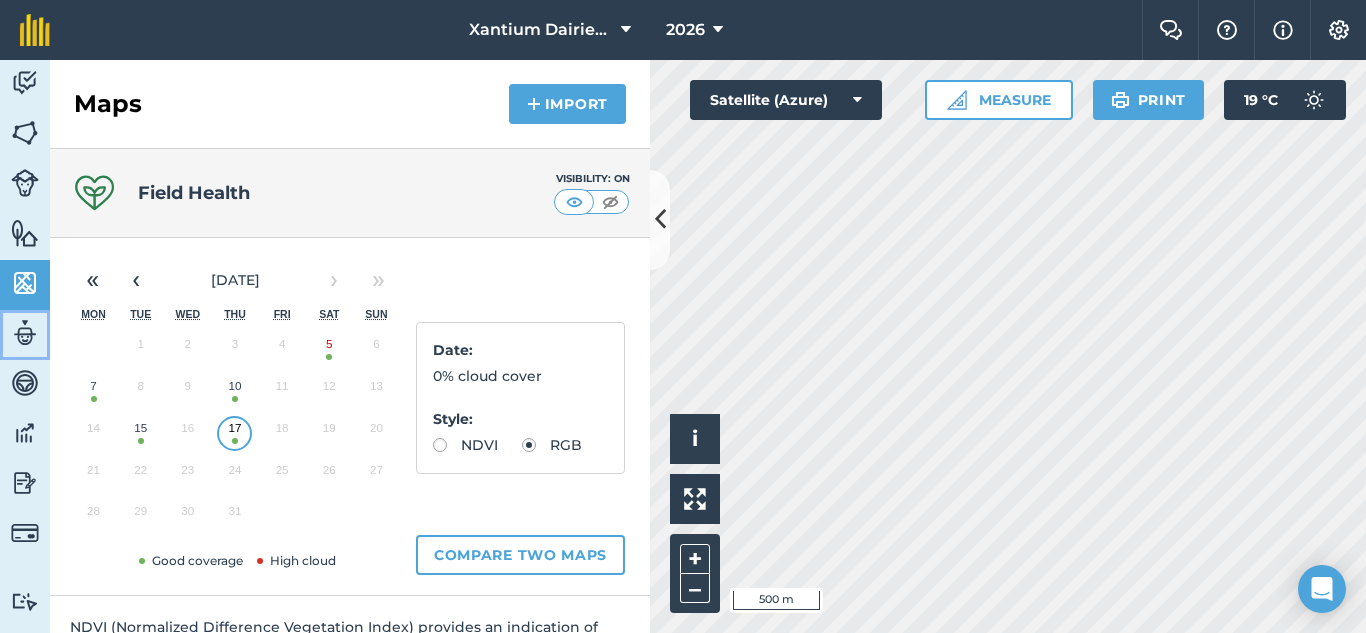 click at bounding box center (25, 333) 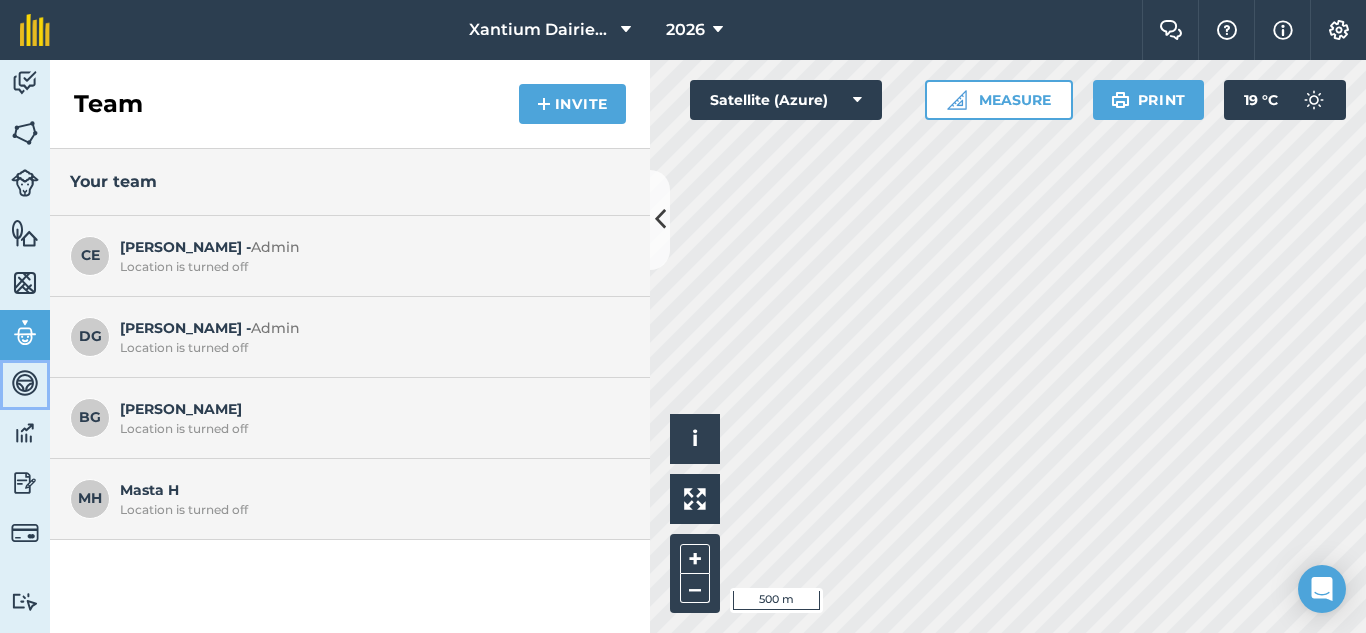 click at bounding box center (25, 383) 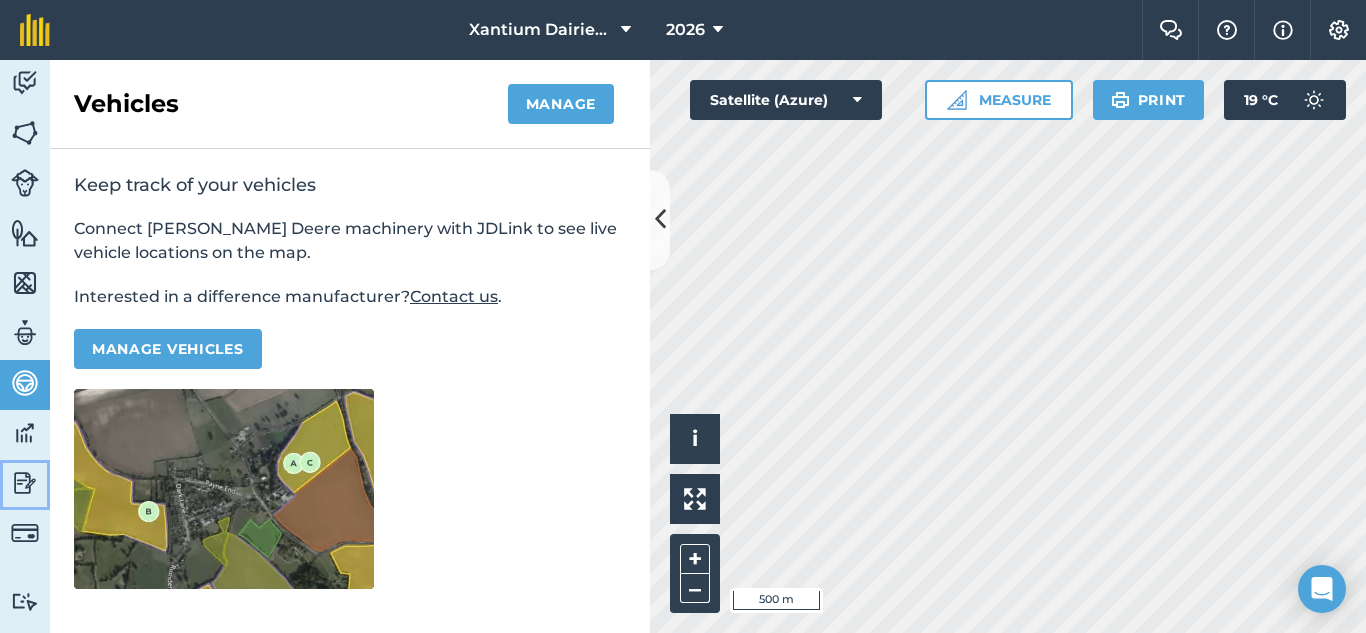 click at bounding box center (25, 483) 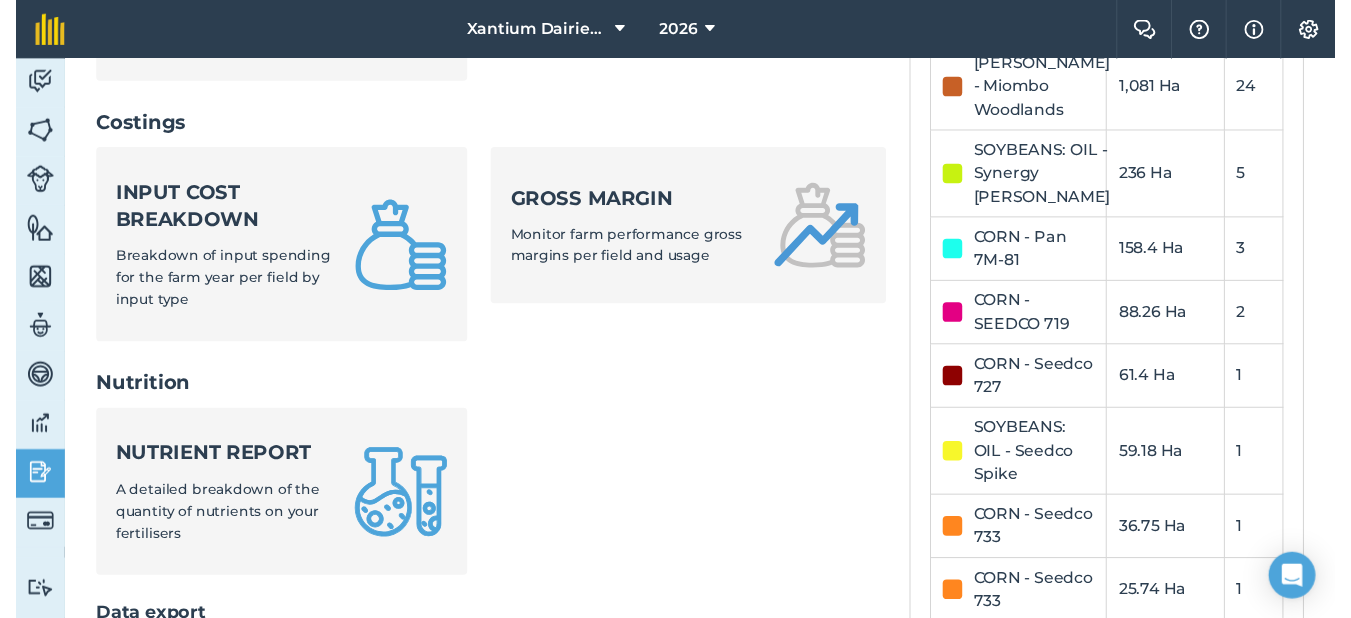 scroll, scrollTop: 800, scrollLeft: 0, axis: vertical 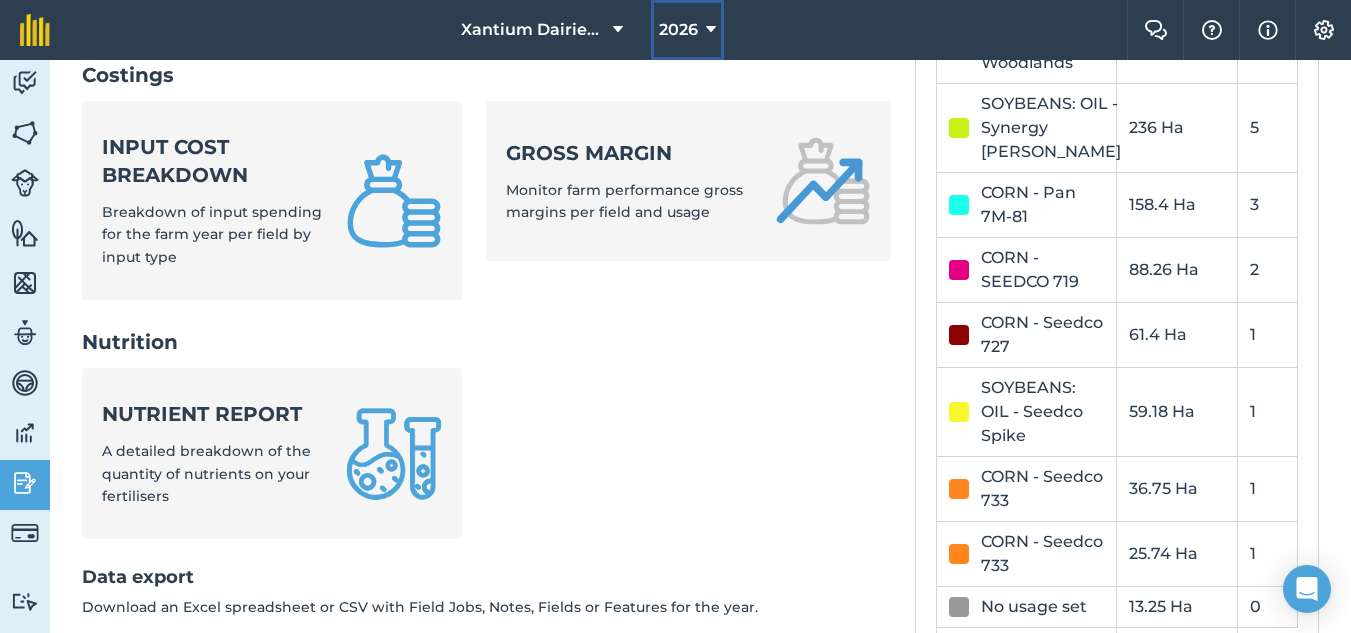 click on "2026" at bounding box center (678, 30) 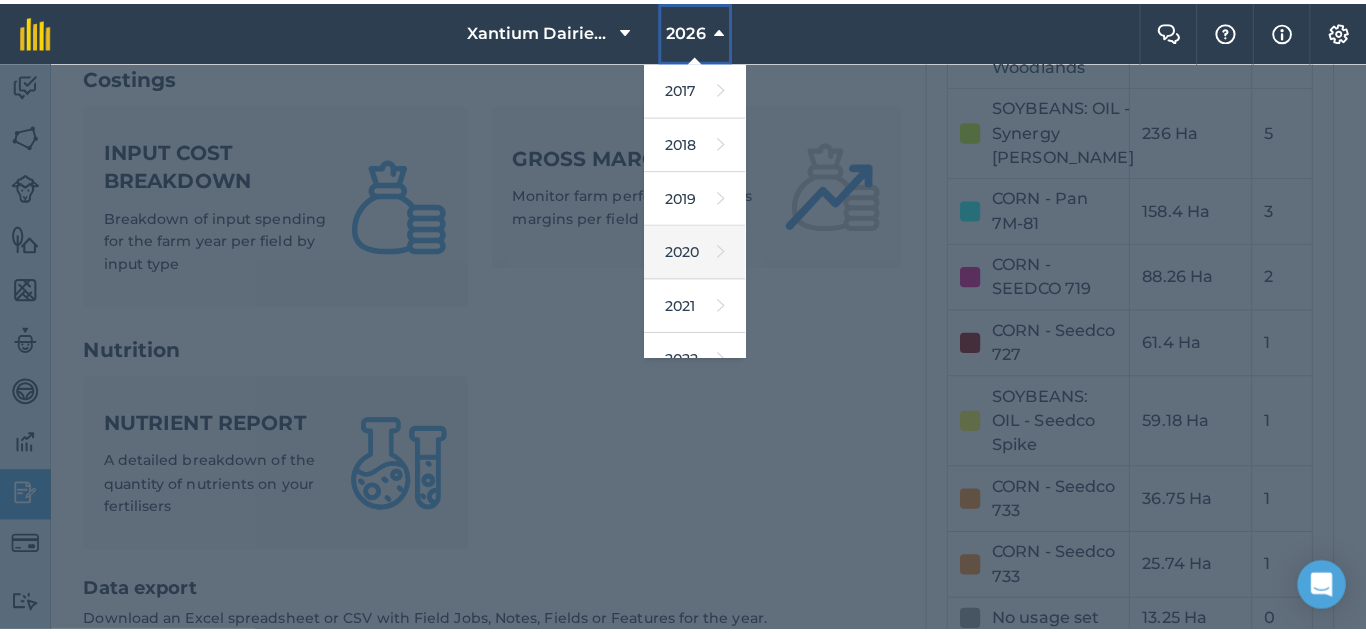 scroll, scrollTop: 200, scrollLeft: 0, axis: vertical 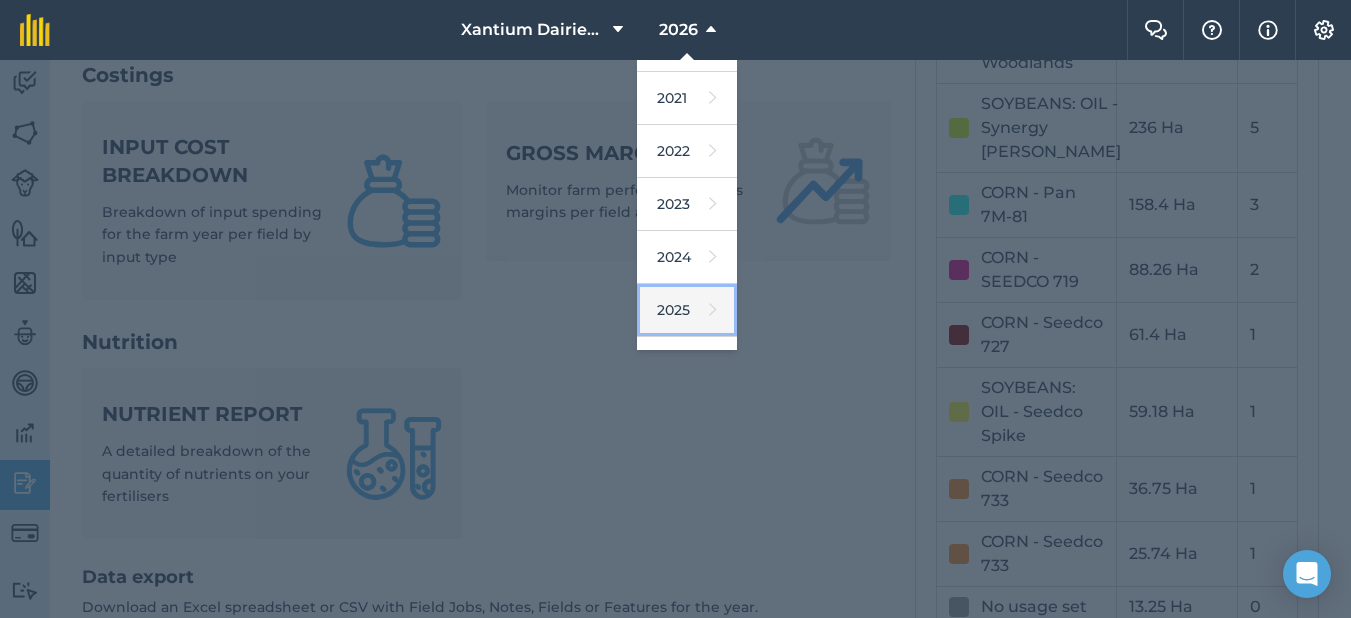 click on "2025" at bounding box center [687, 310] 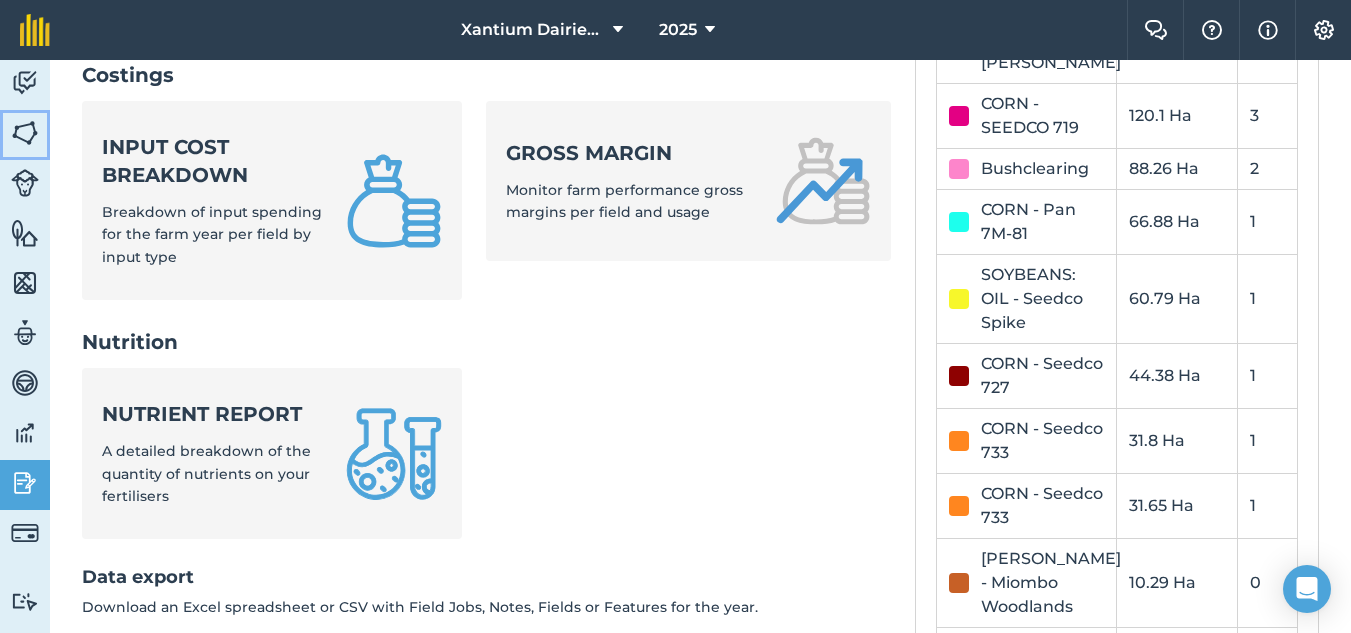 click at bounding box center (25, 133) 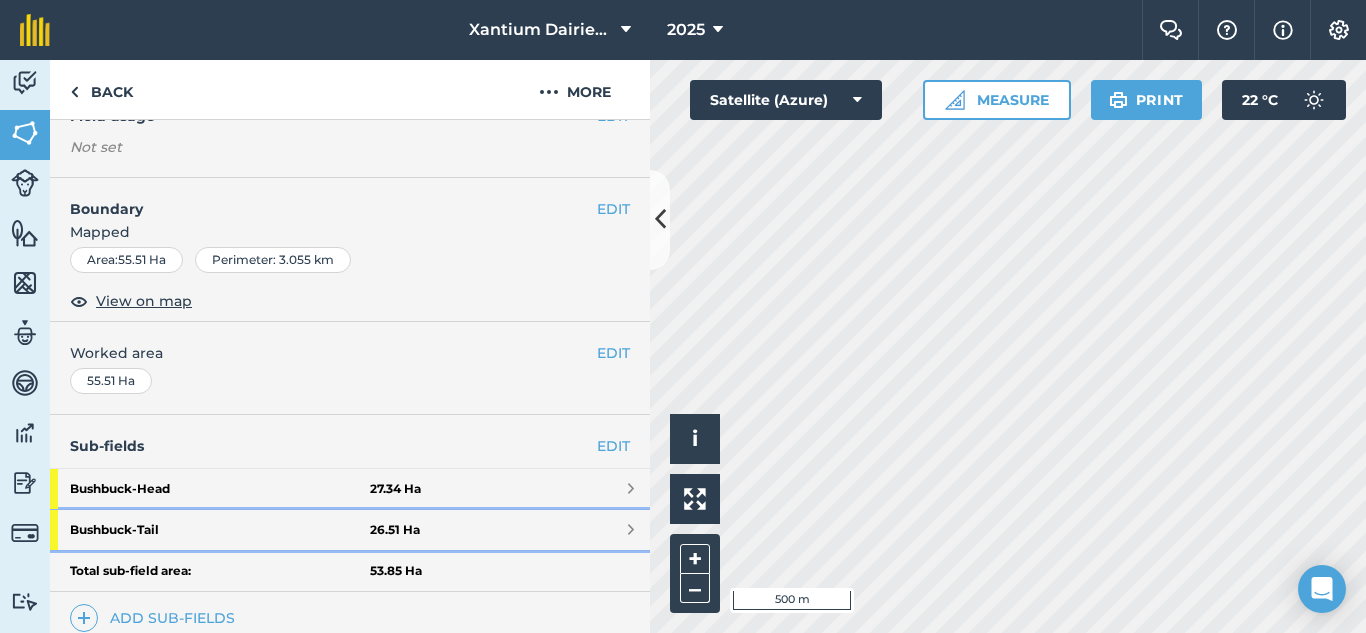 click on "Bushbuck  -  Tail" at bounding box center (220, 530) 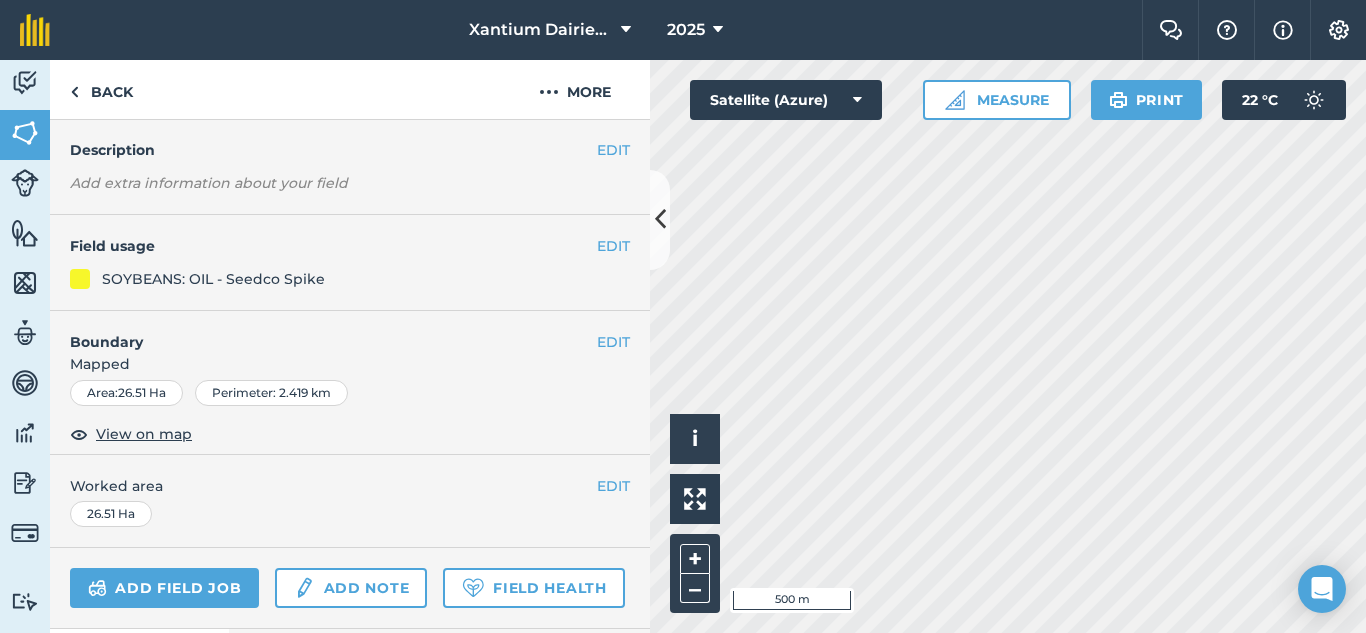 scroll, scrollTop: 0, scrollLeft: 0, axis: both 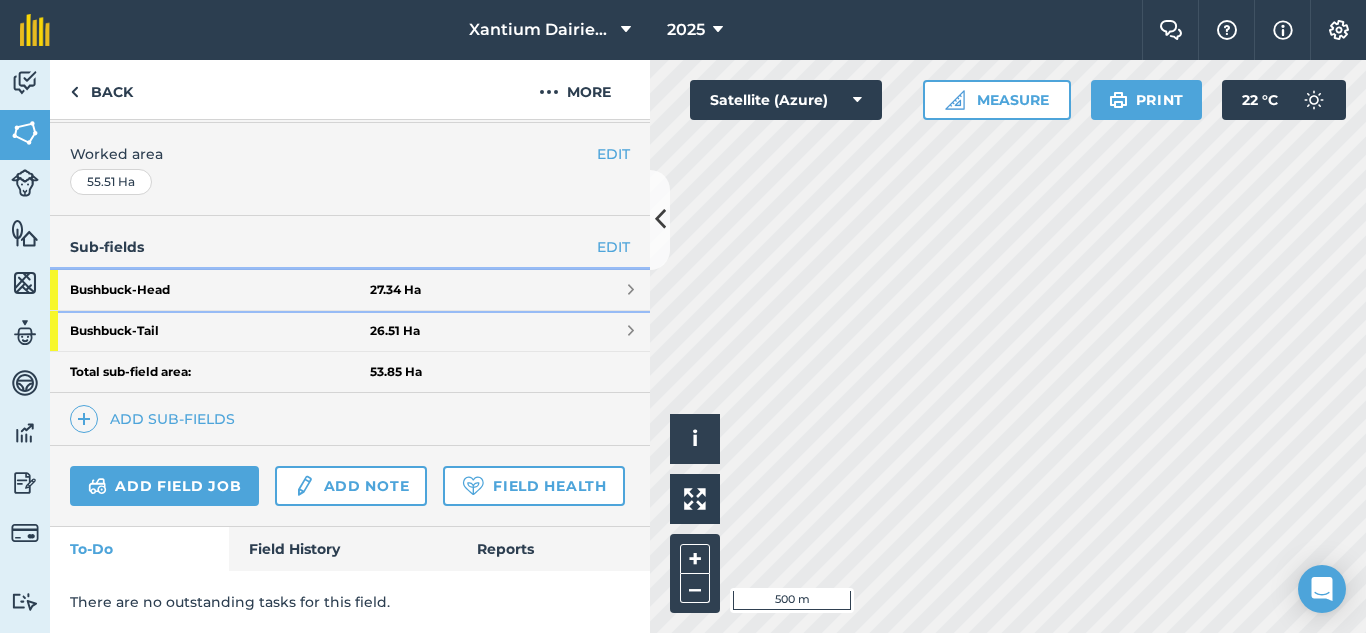 click on "Bushbuck  -  Head" at bounding box center [220, 290] 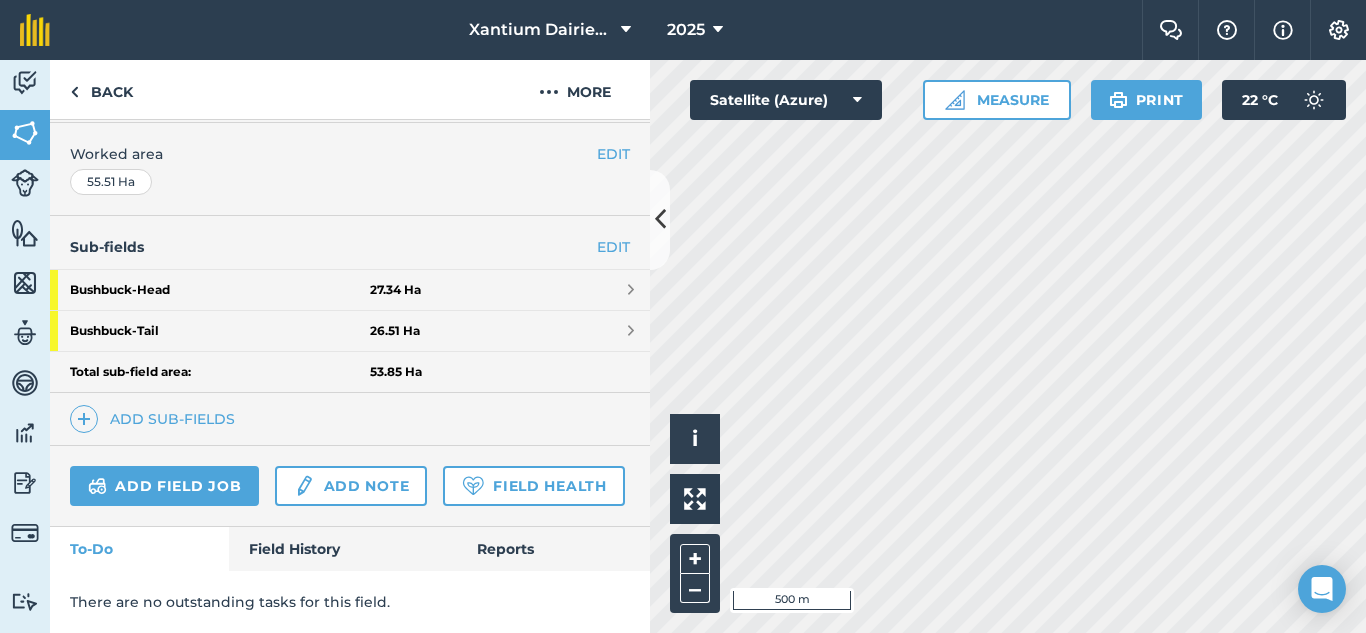 scroll, scrollTop: 271, scrollLeft: 0, axis: vertical 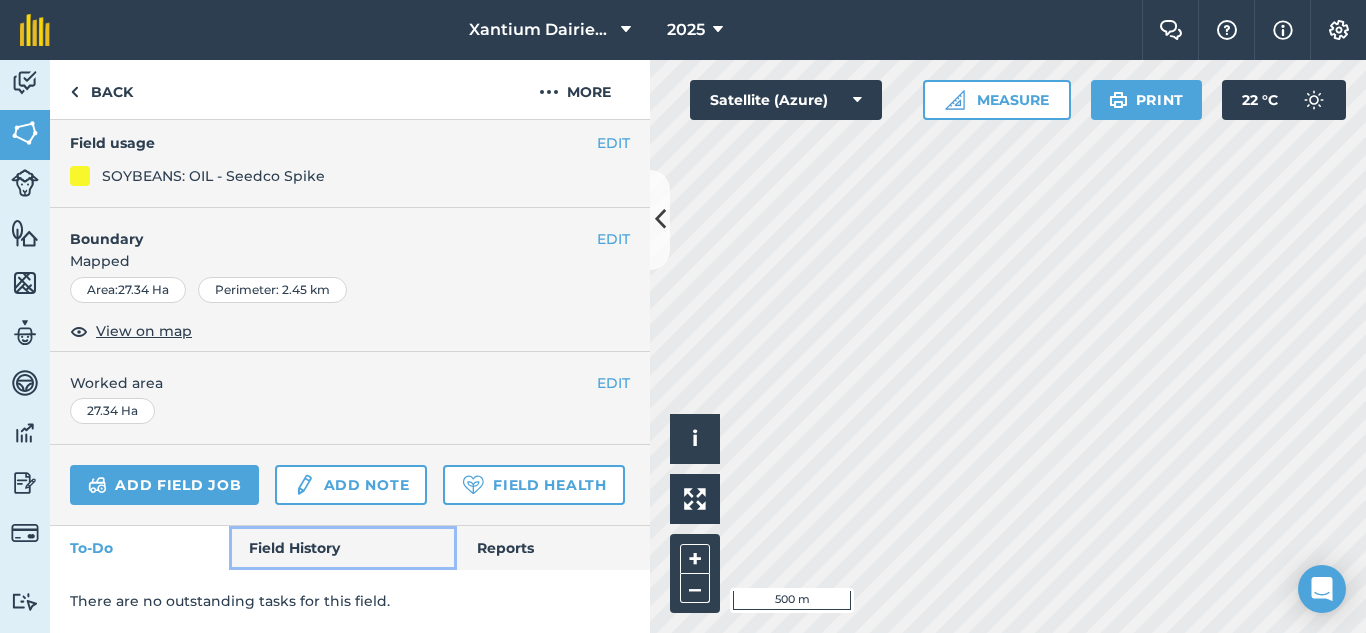 click on "Field History" at bounding box center [342, 548] 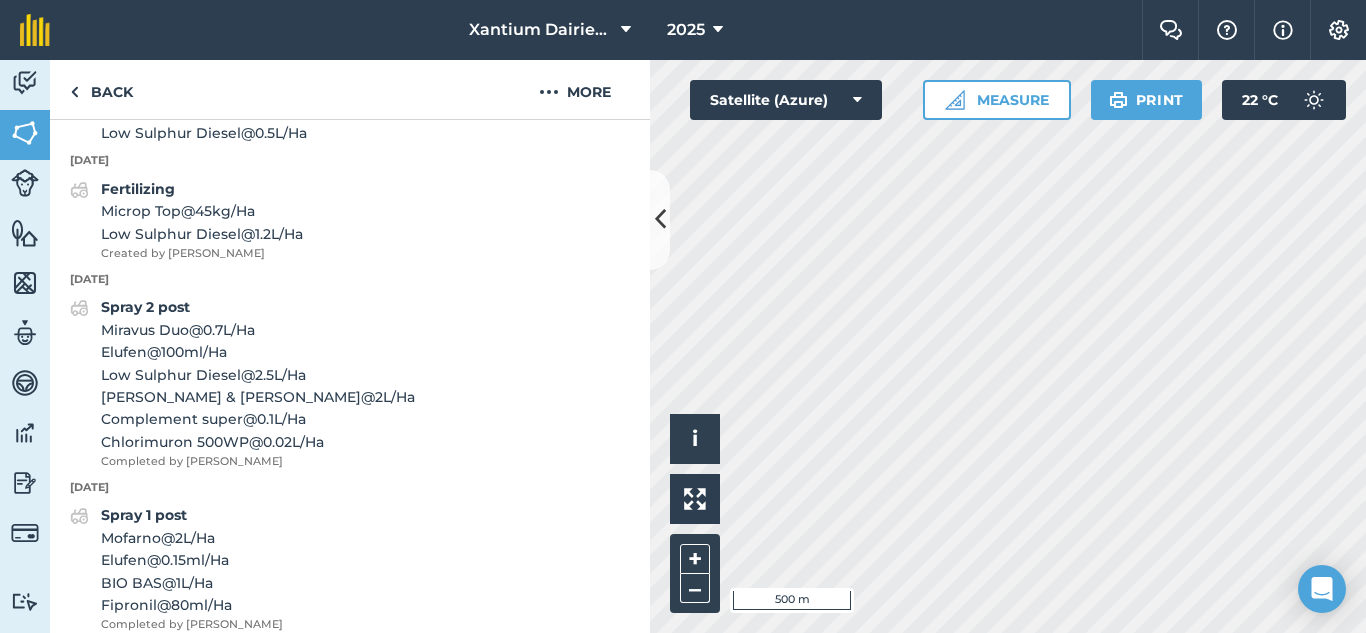 scroll, scrollTop: 1071, scrollLeft: 0, axis: vertical 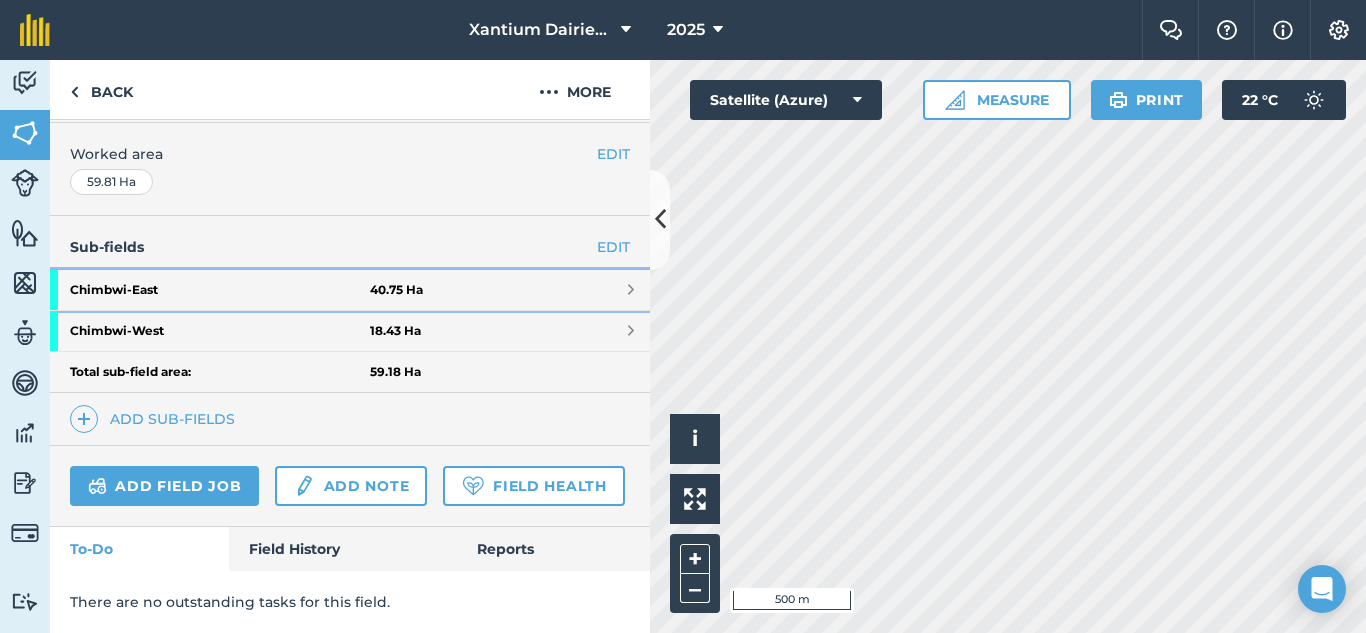 click on "Chimbwi  -  East" at bounding box center [220, 290] 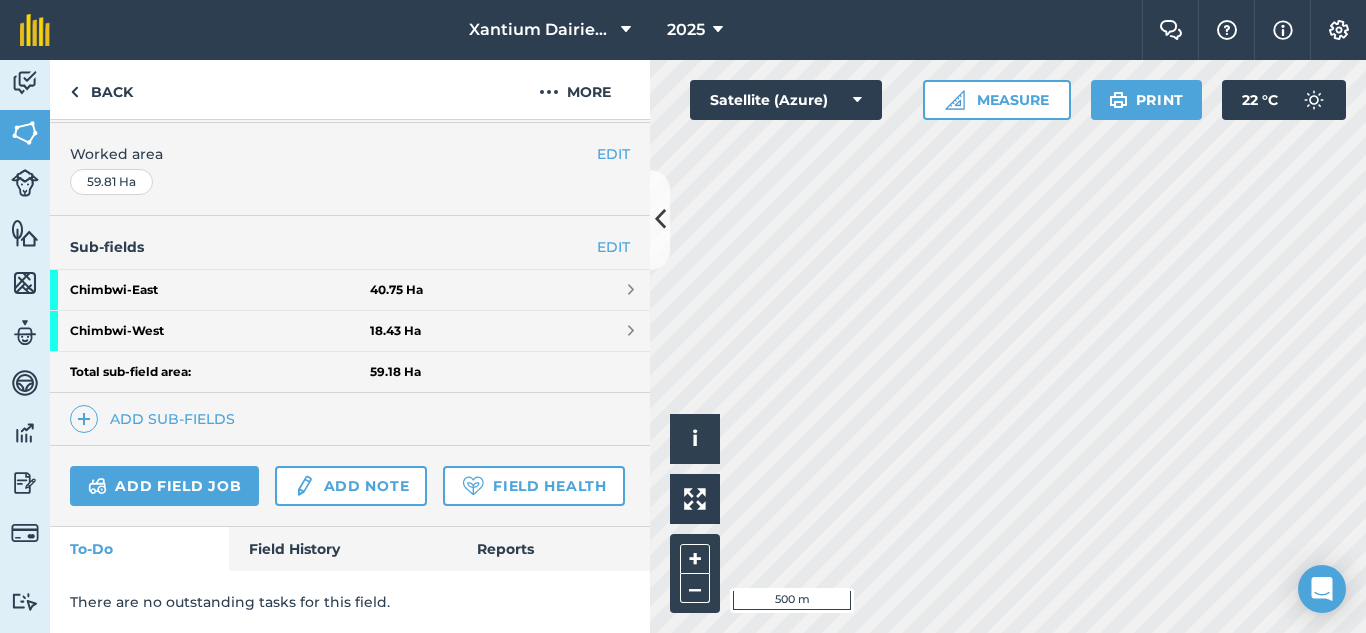 scroll, scrollTop: 271, scrollLeft: 0, axis: vertical 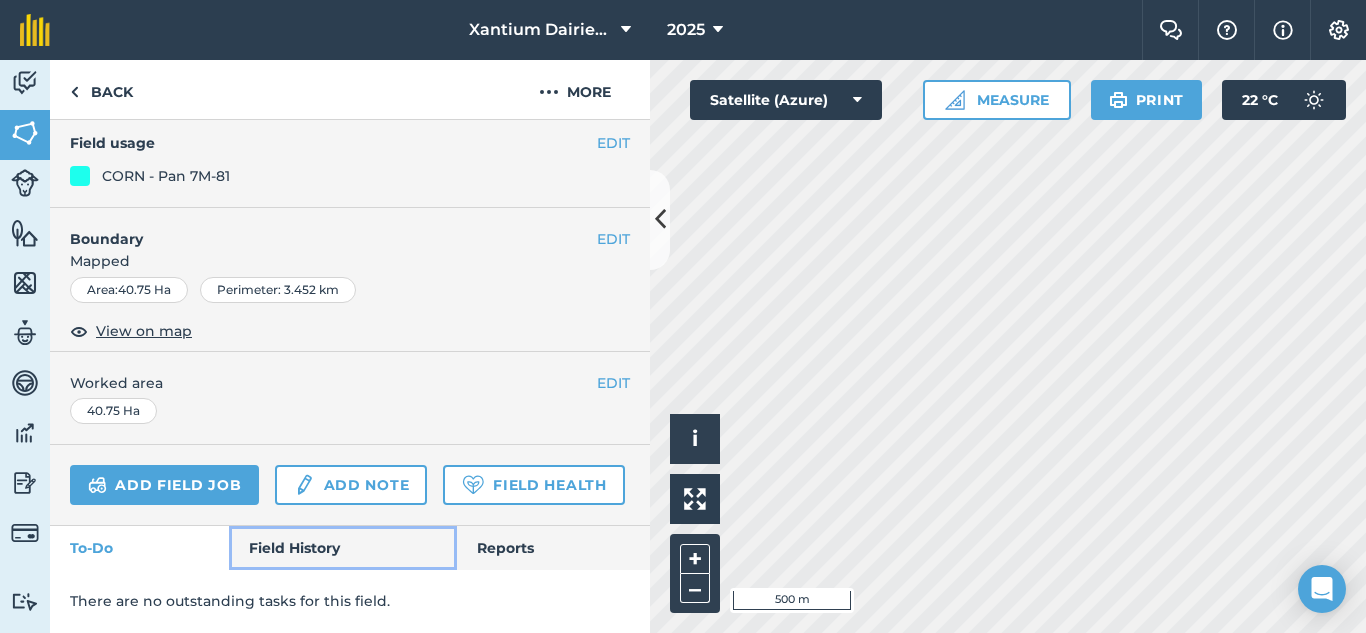 click on "Field History" at bounding box center [342, 548] 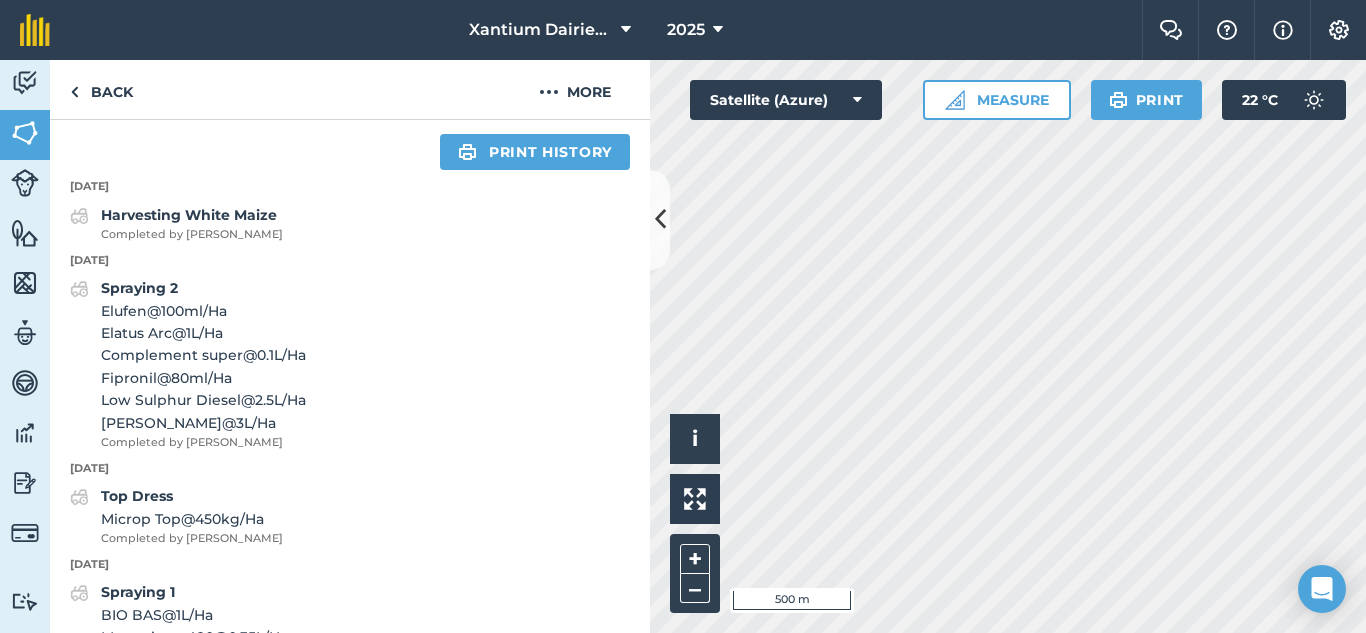 scroll, scrollTop: 871, scrollLeft: 0, axis: vertical 